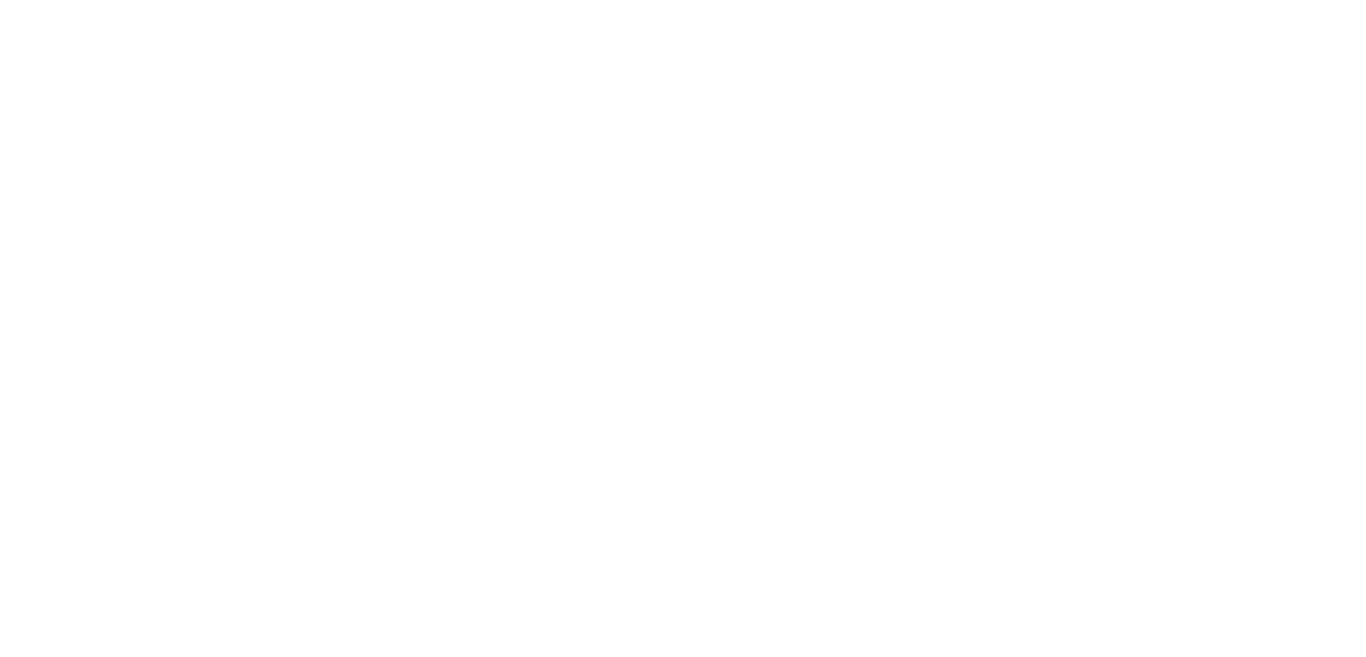 scroll, scrollTop: 0, scrollLeft: 0, axis: both 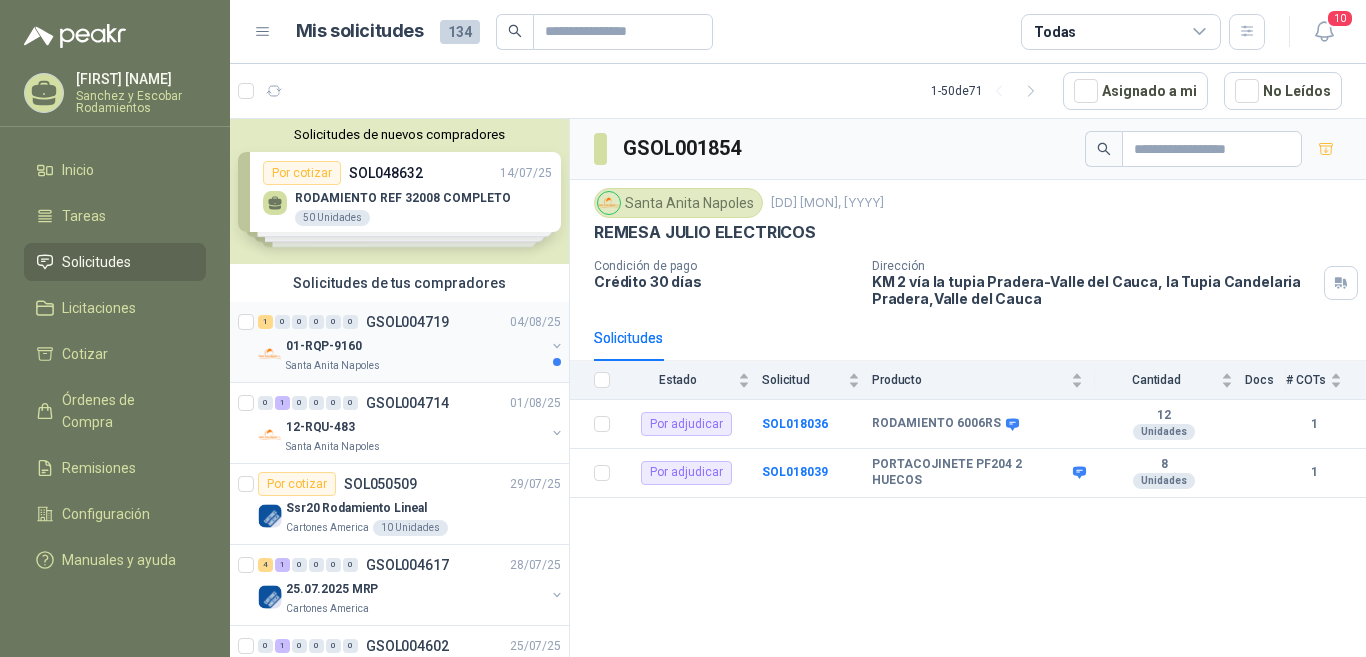 click on "GSOL004719" at bounding box center (407, 322) 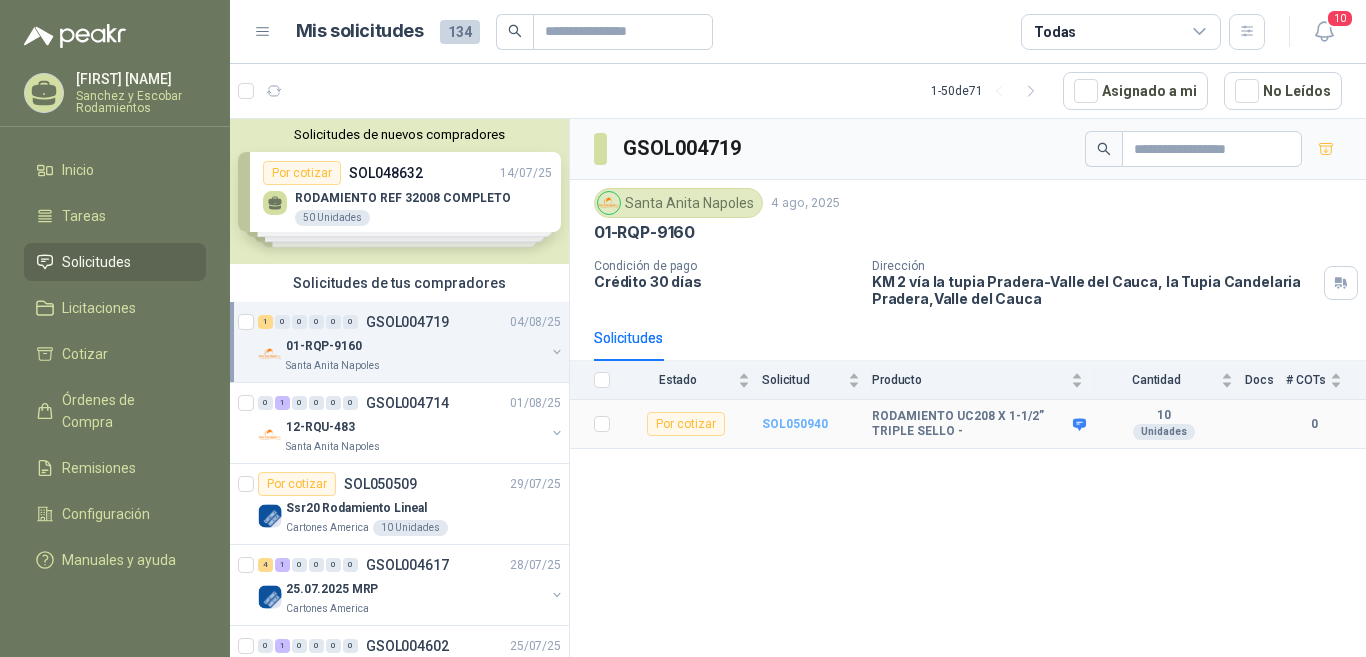 click on "SOL050940" at bounding box center [795, 424] 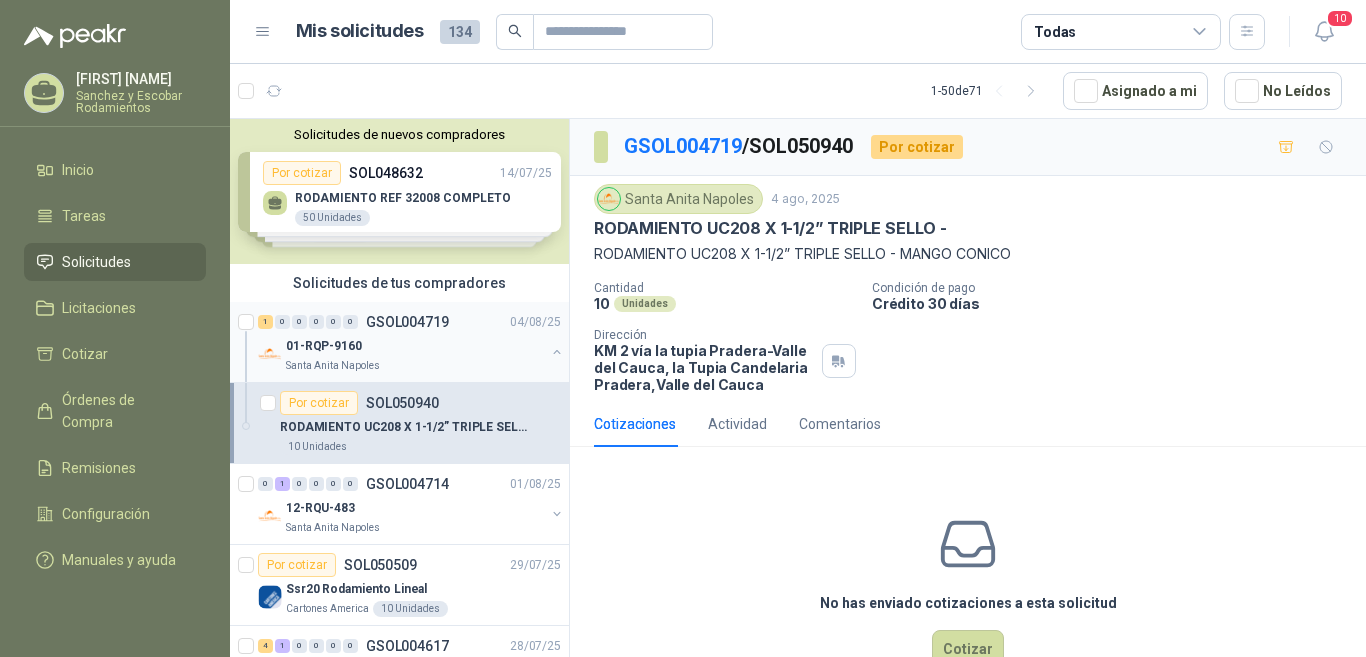 click on "GSOL004719" at bounding box center (407, 322) 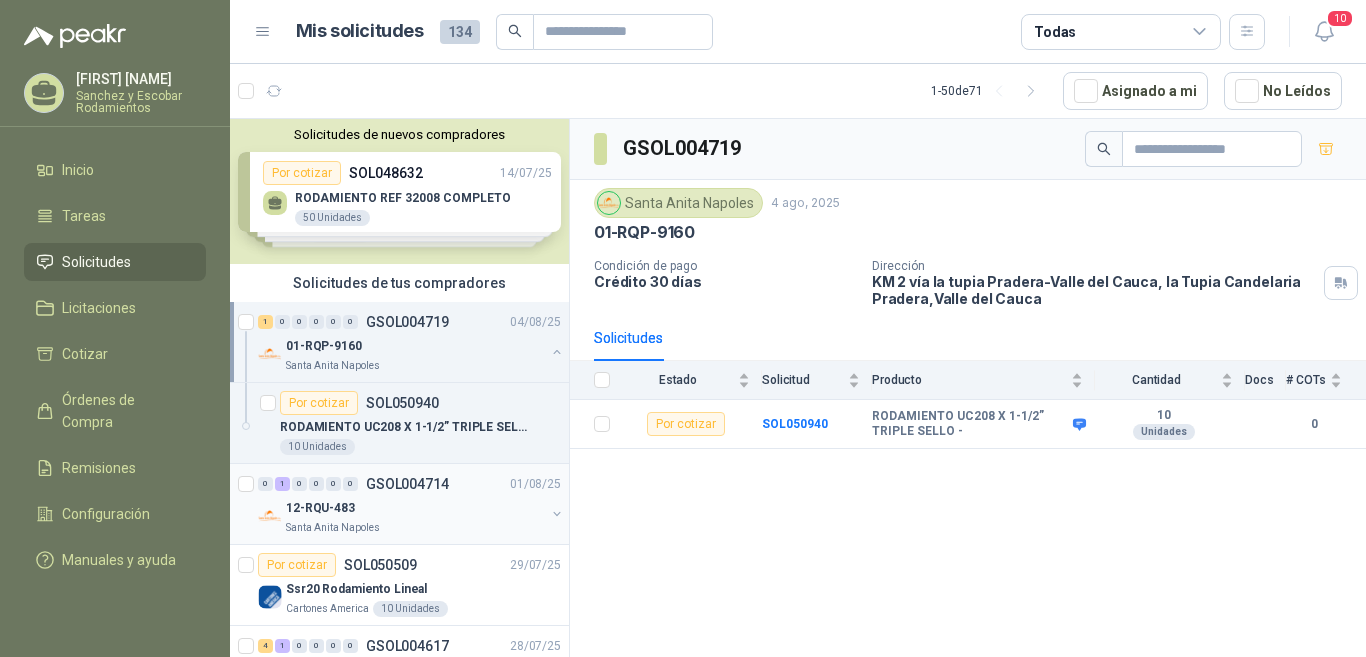 click on "GSOL004714" at bounding box center [407, 484] 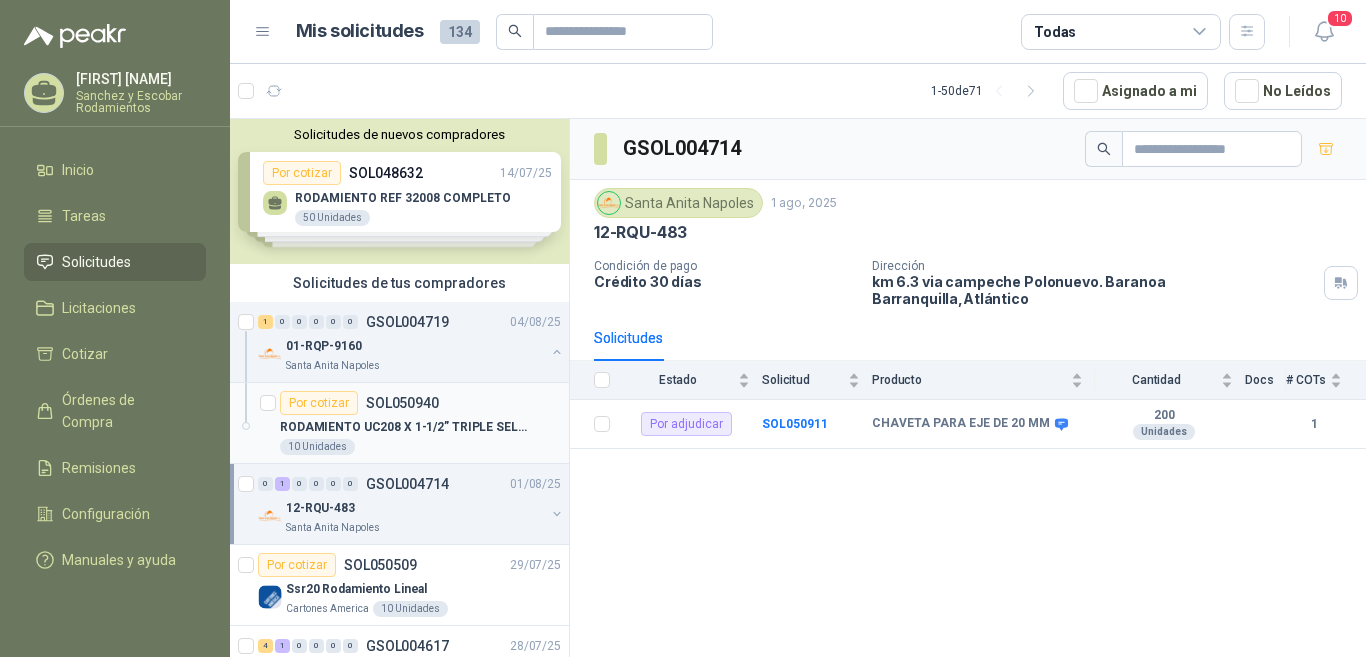 scroll, scrollTop: 200, scrollLeft: 0, axis: vertical 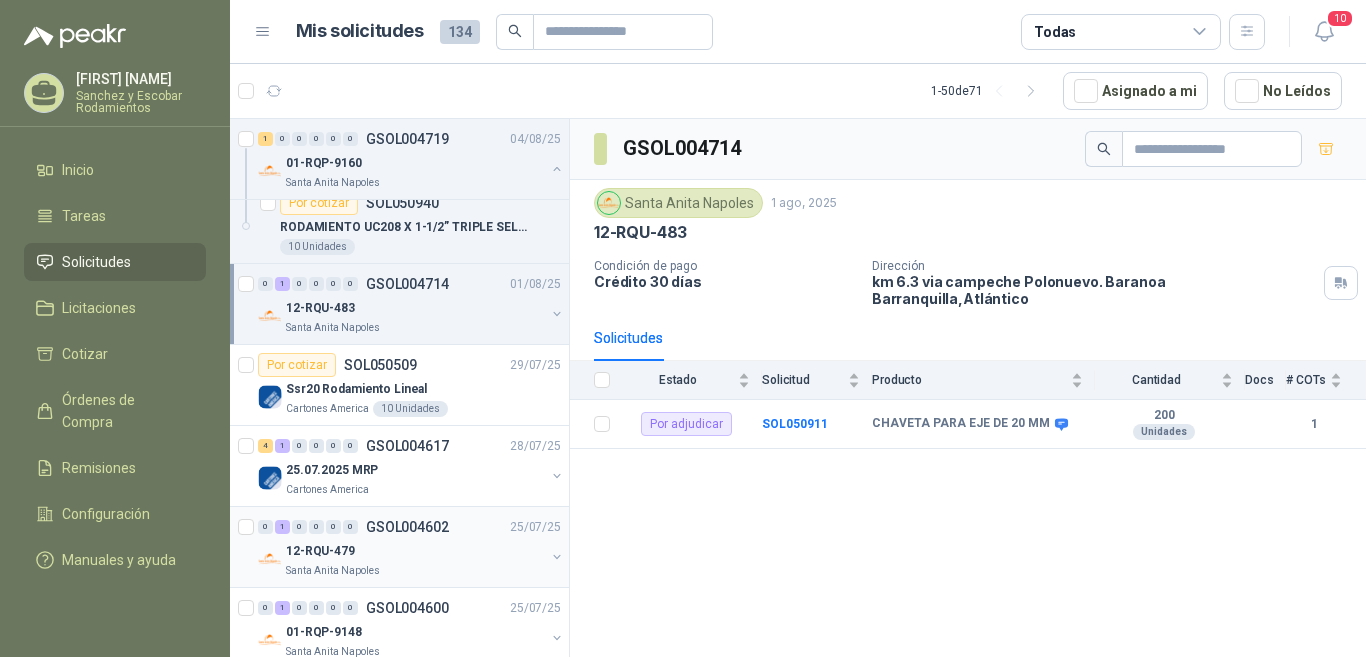 click on "GSOL004602" at bounding box center (407, 527) 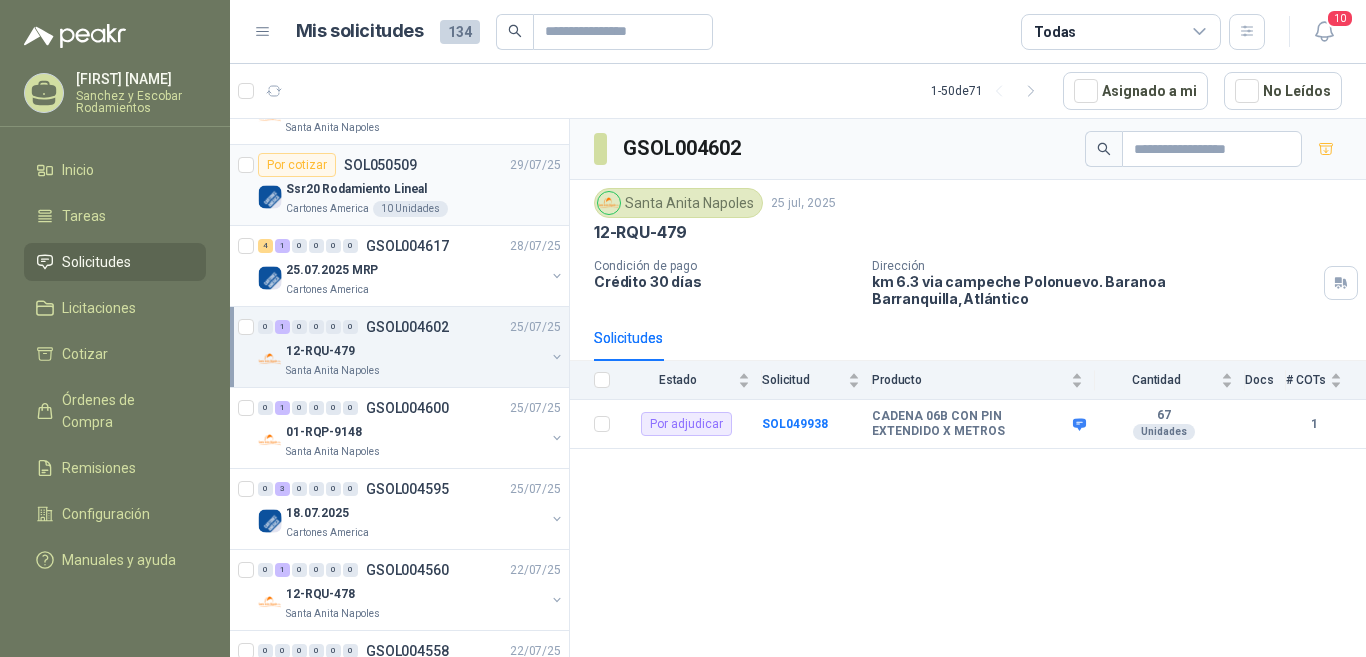 scroll, scrollTop: 500, scrollLeft: 0, axis: vertical 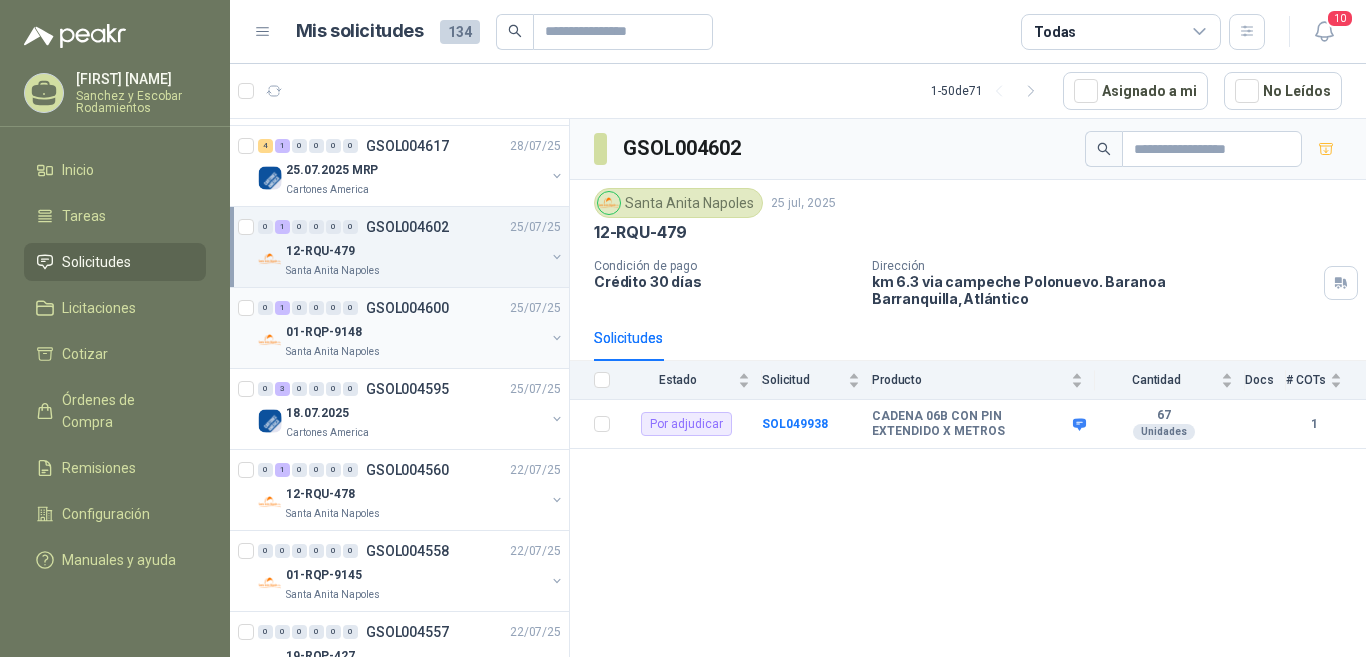 click on "GSOL004600" at bounding box center (407, 308) 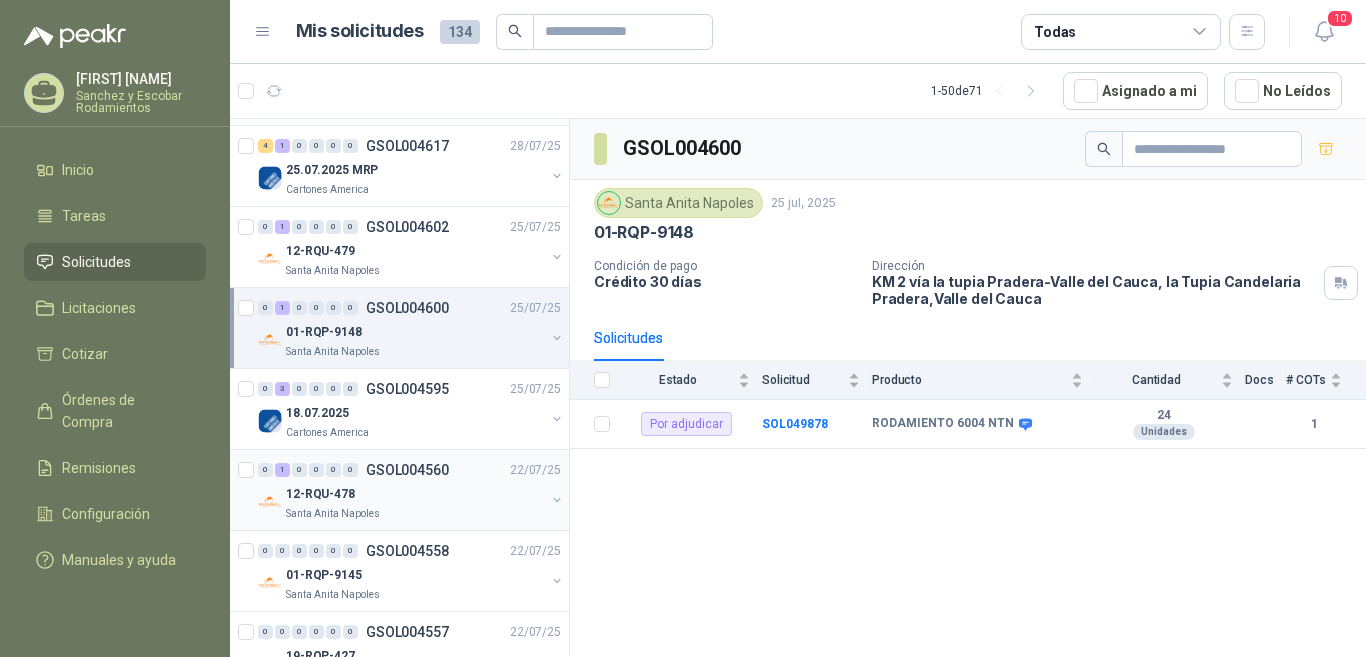 click on "GSOL004560" at bounding box center [407, 470] 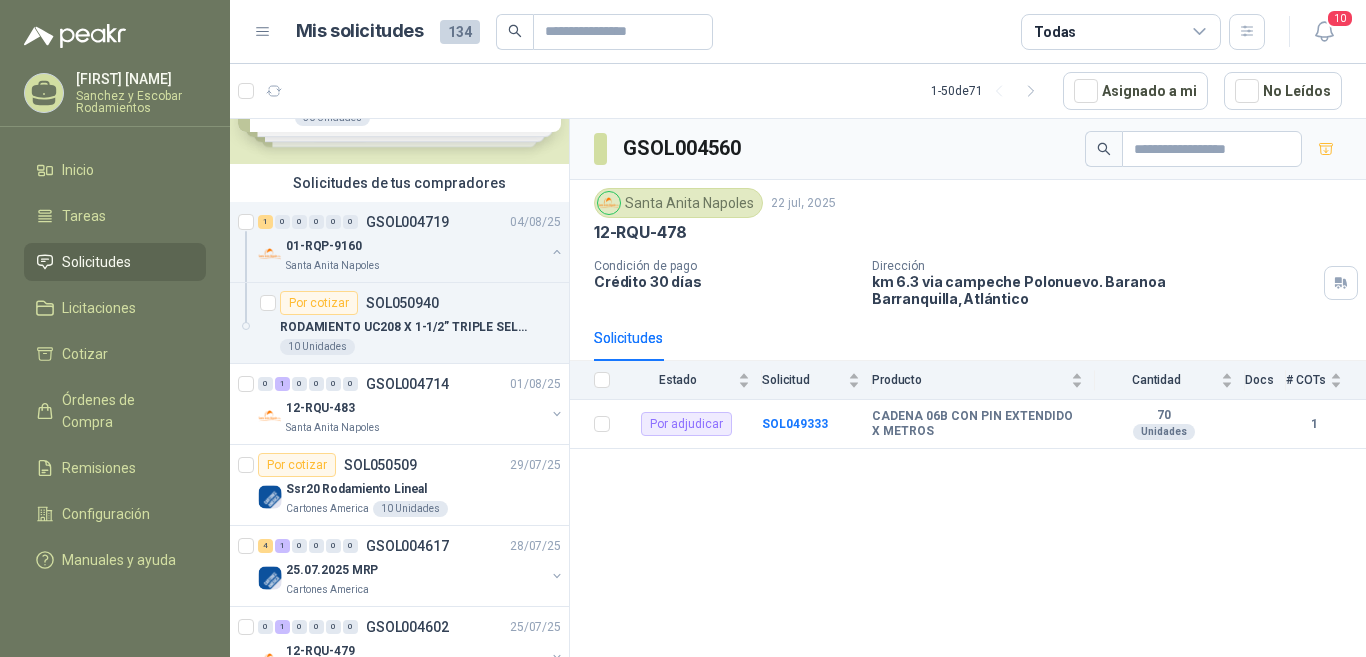 scroll, scrollTop: 0, scrollLeft: 0, axis: both 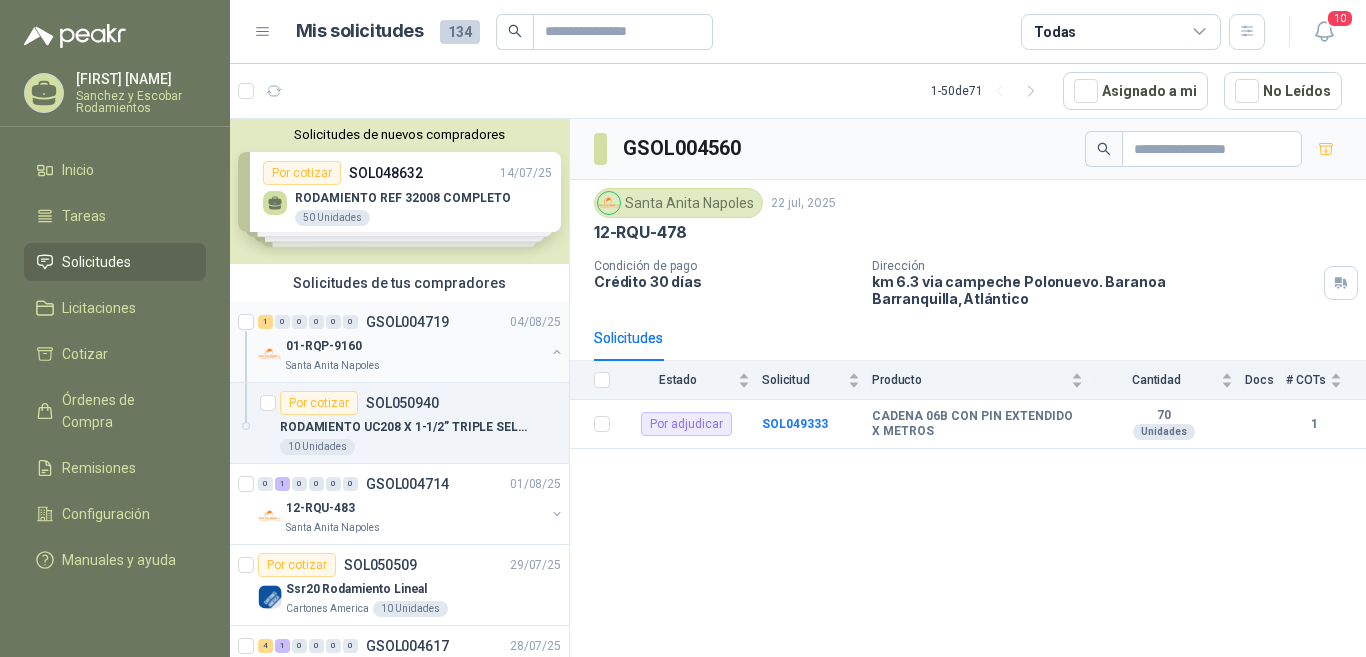click on "GSOL004719" at bounding box center (407, 322) 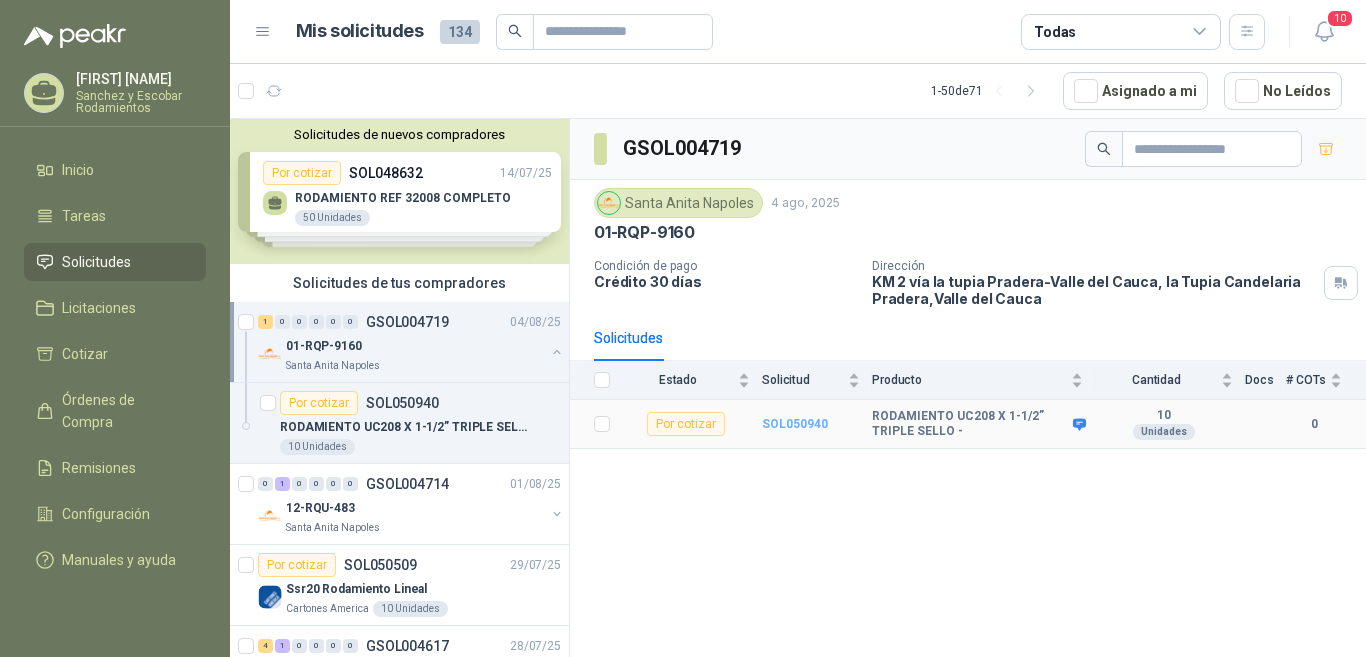 click on "SOL050940" at bounding box center (795, 424) 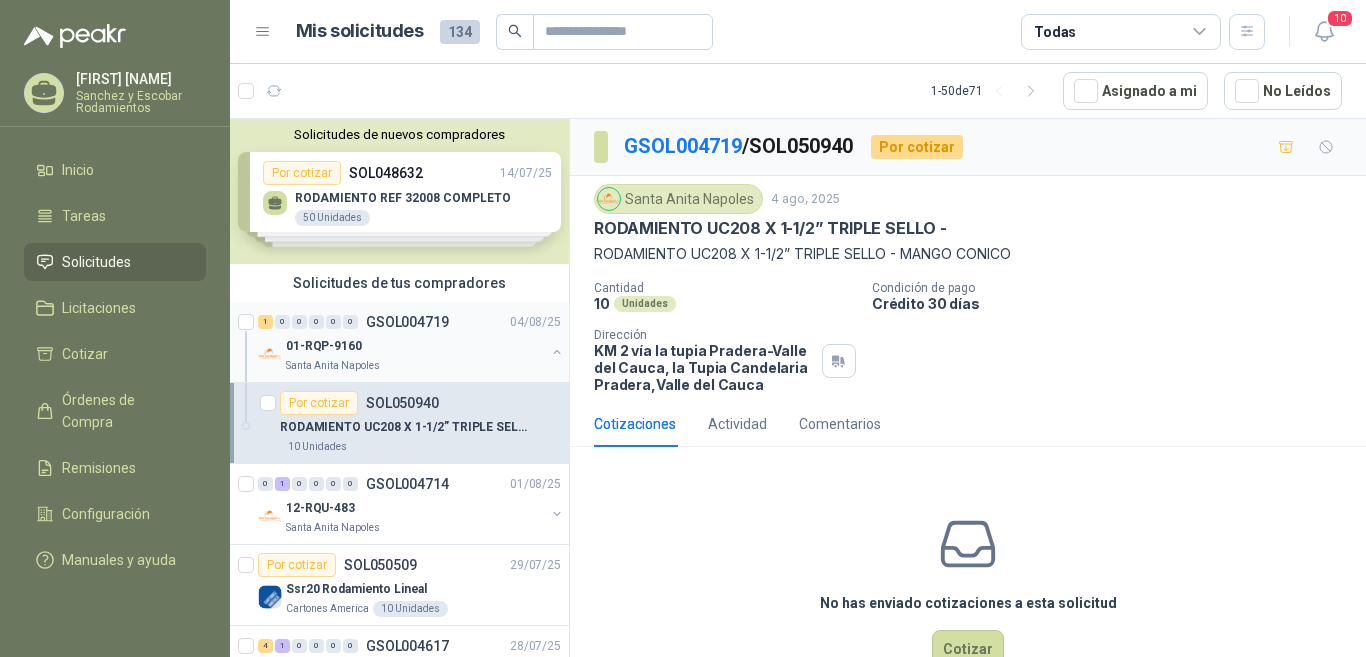 click on "GSOL004719" at bounding box center [407, 322] 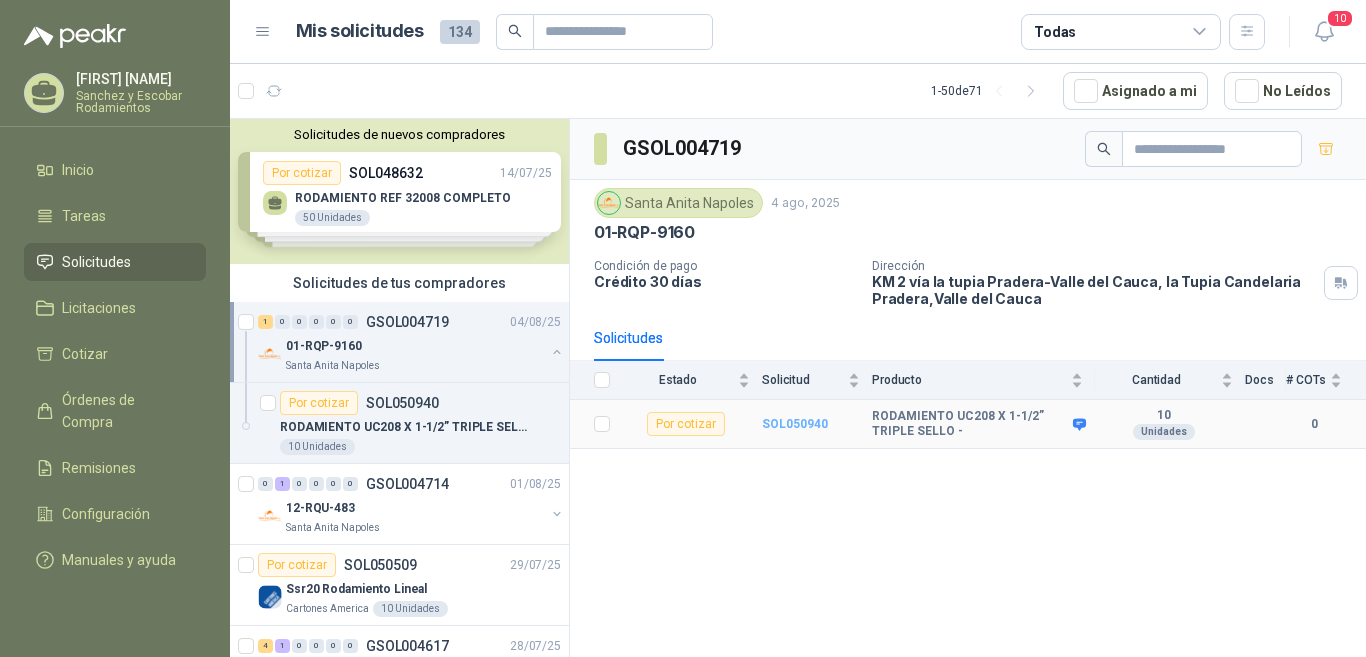 click on "SOL050940" at bounding box center [795, 424] 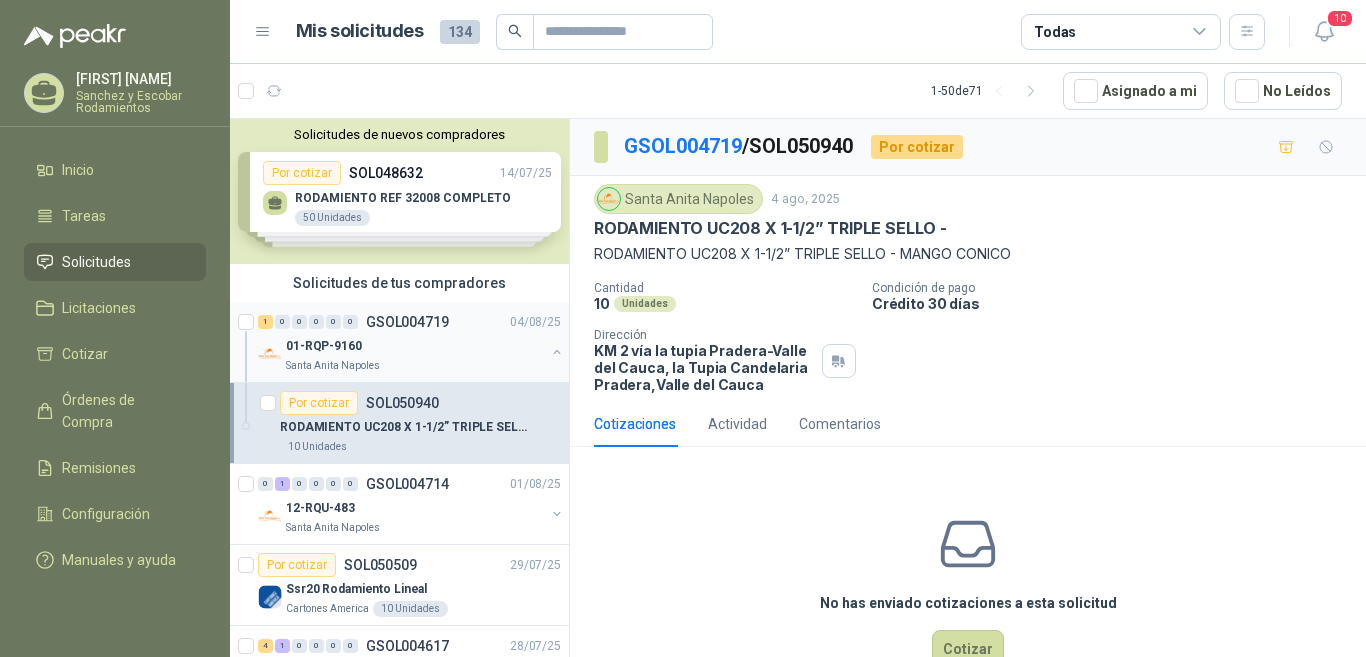 click on "01-RQP-9160" at bounding box center (324, 346) 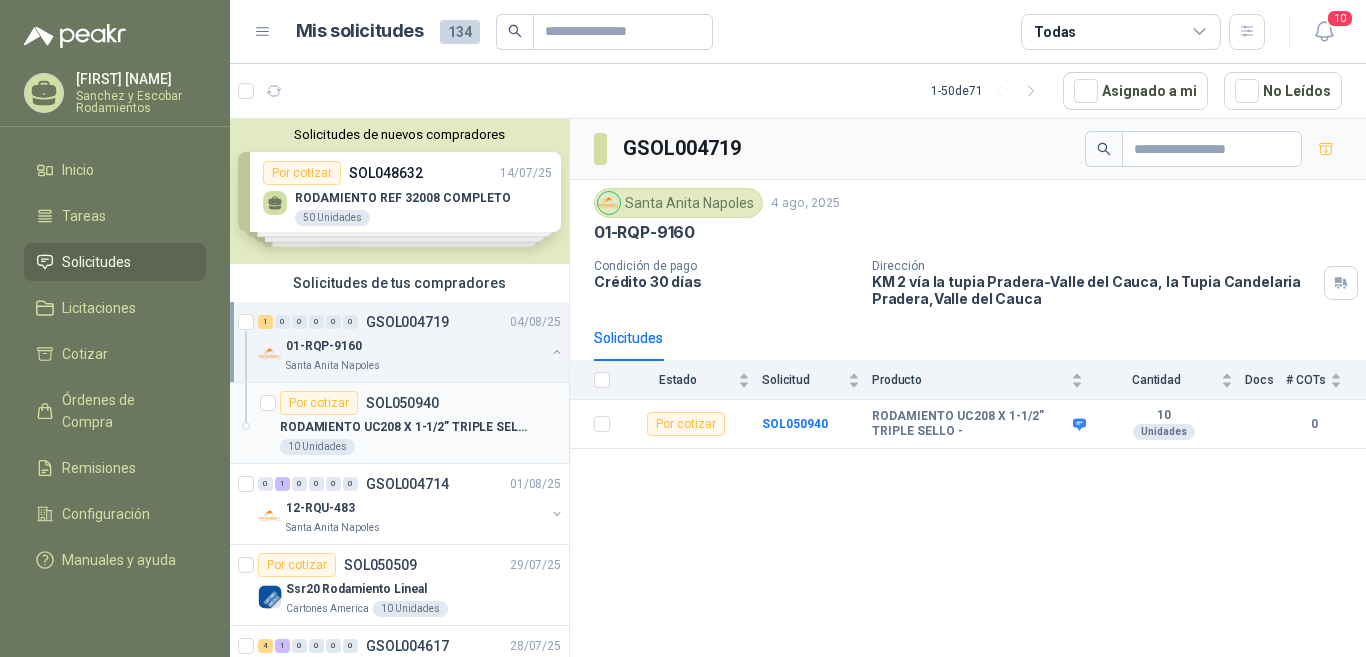 click on "SOL050940" at bounding box center [402, 403] 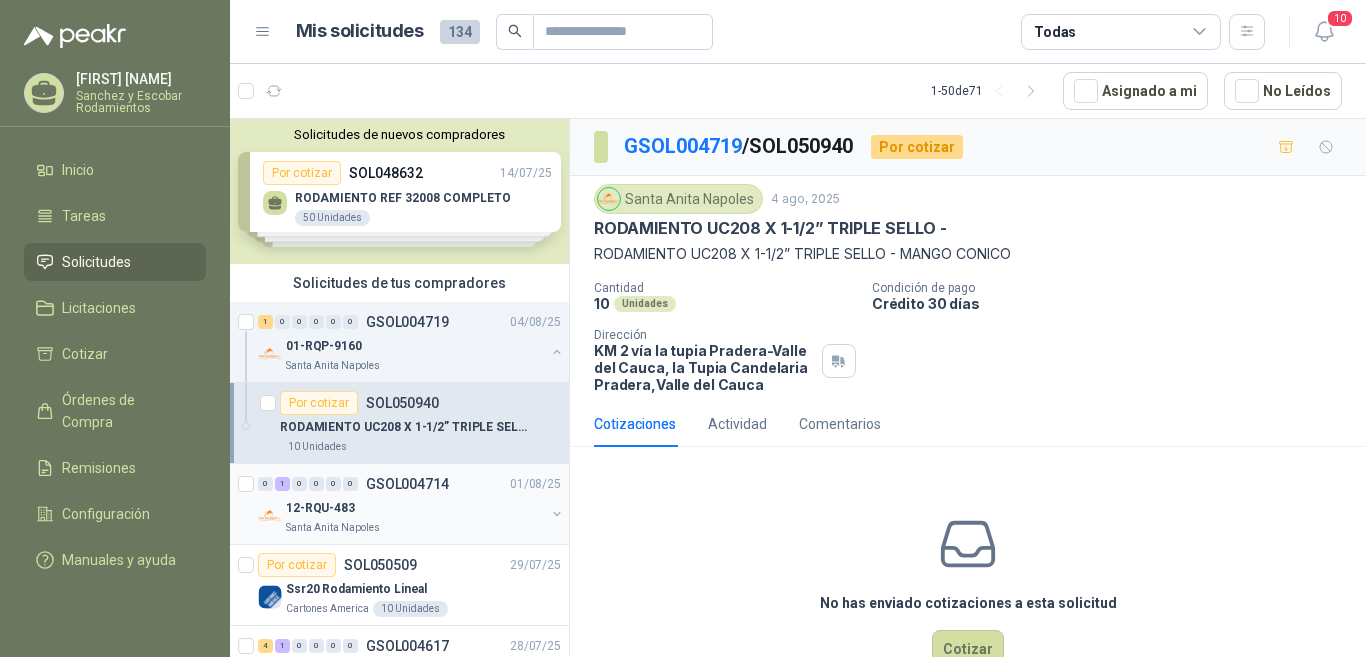click on "GSOL004714" at bounding box center [407, 484] 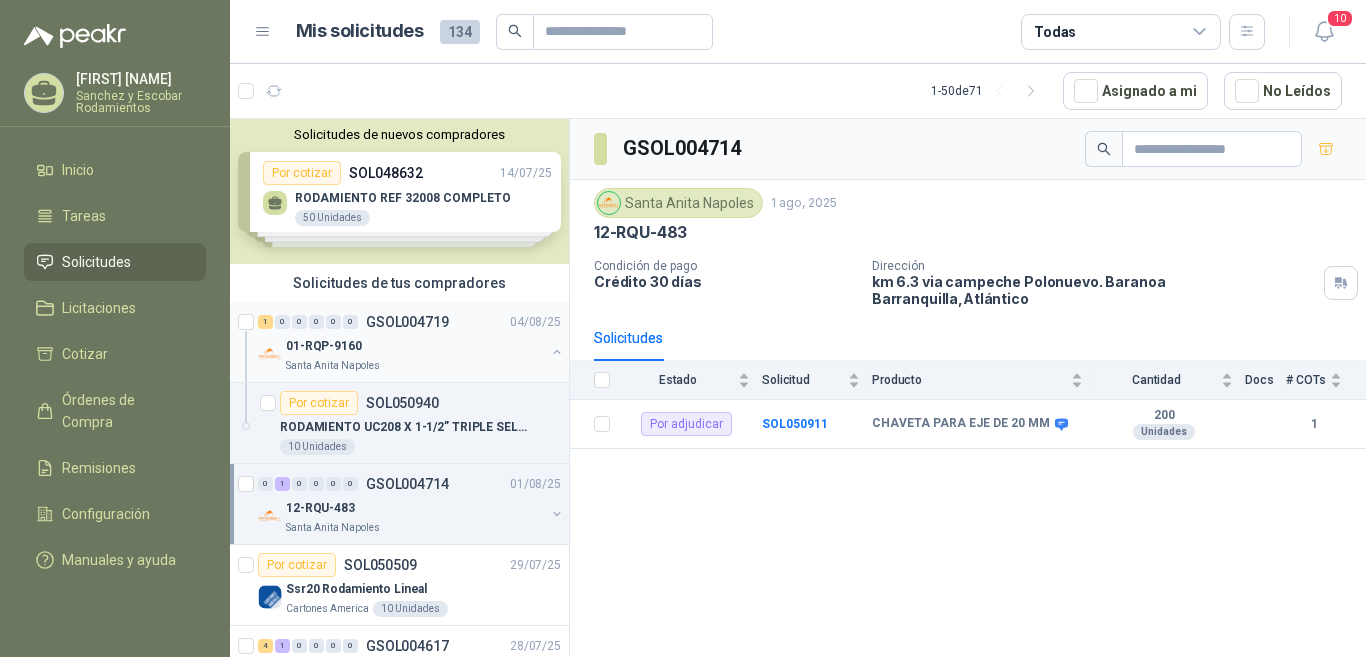 click on "GSOL004719" at bounding box center [407, 322] 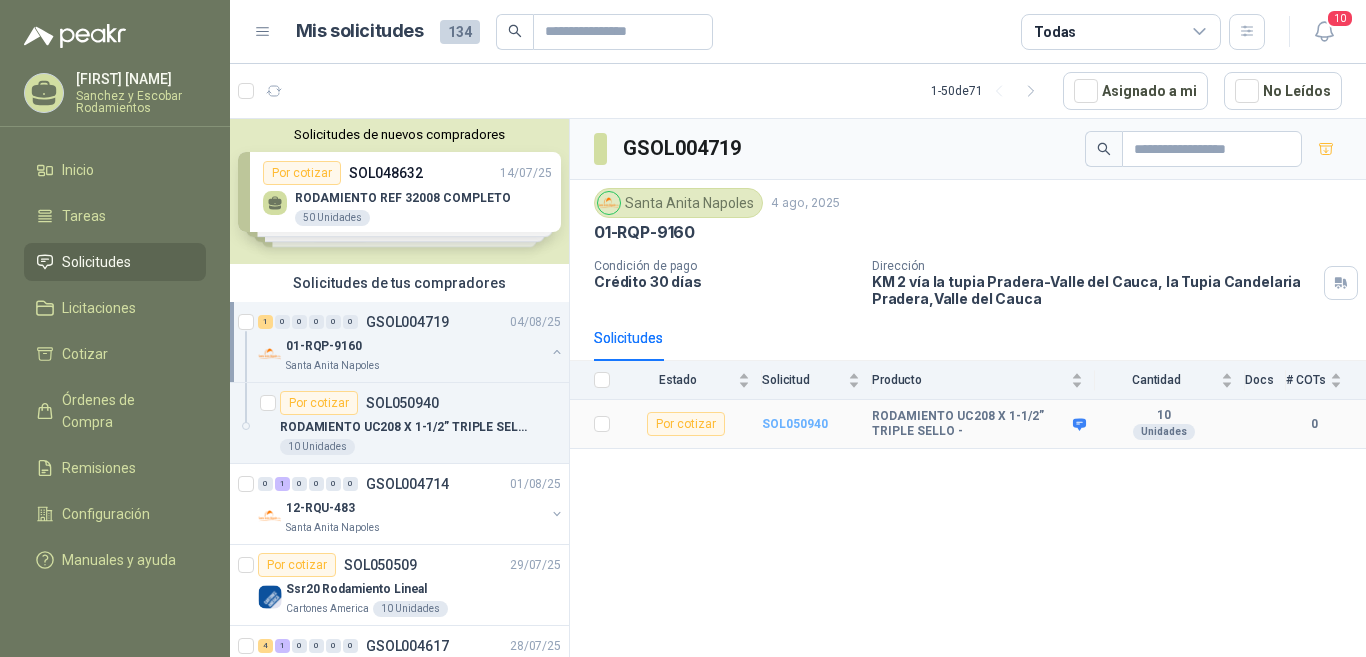 click on "SOL050940" at bounding box center [795, 424] 